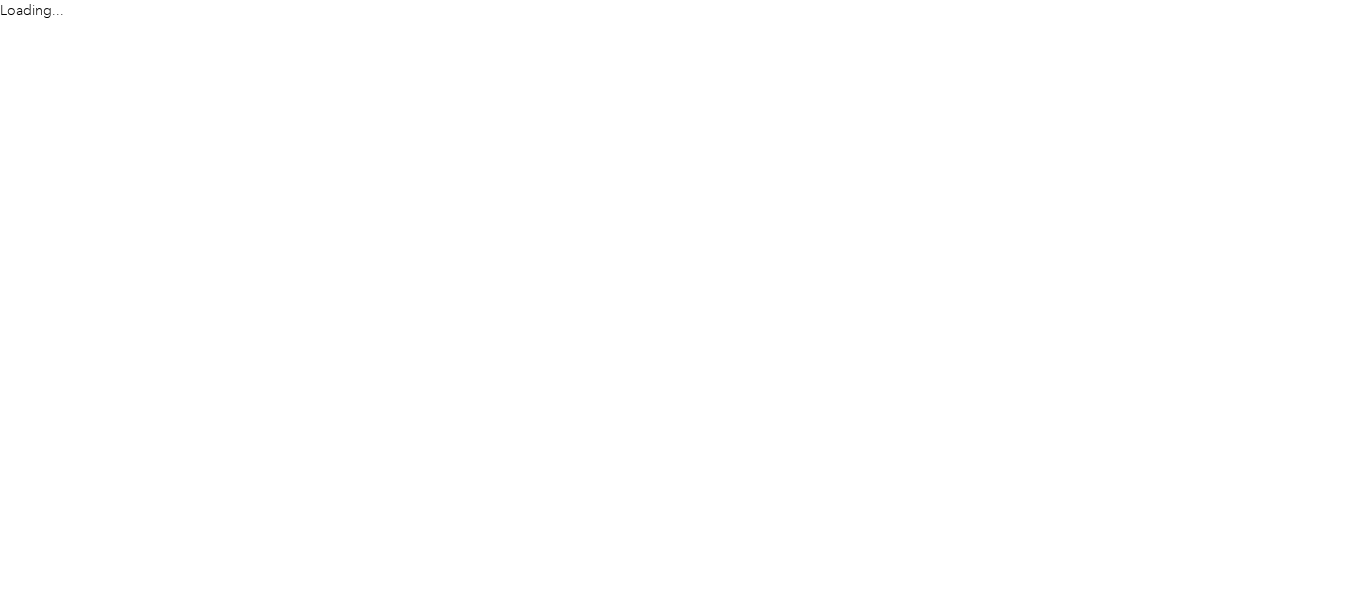 scroll, scrollTop: 0, scrollLeft: 0, axis: both 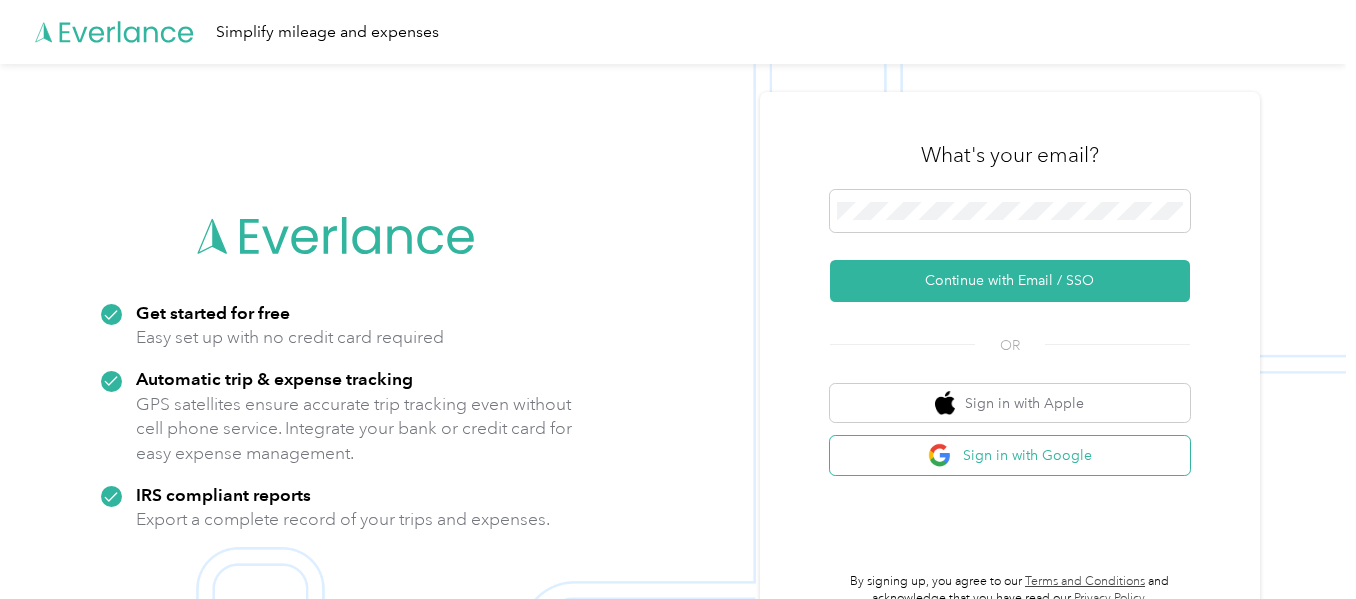 click on "Sign in with Google" at bounding box center (1010, 455) 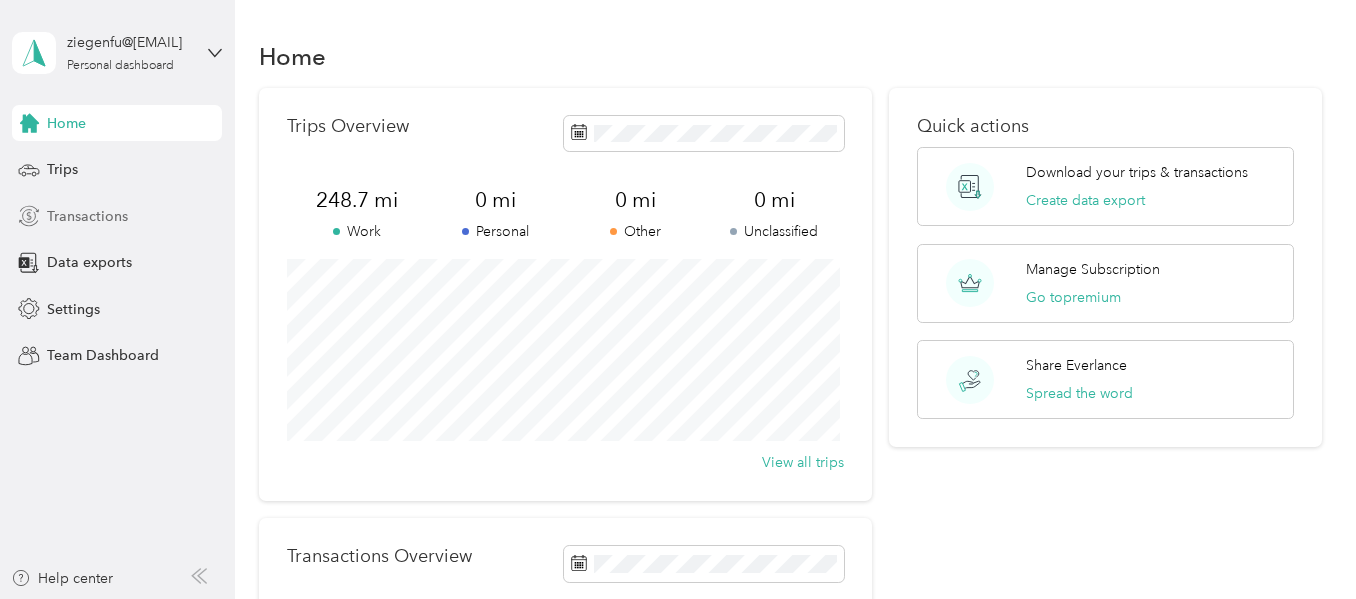 click on "Transactions" at bounding box center [87, 216] 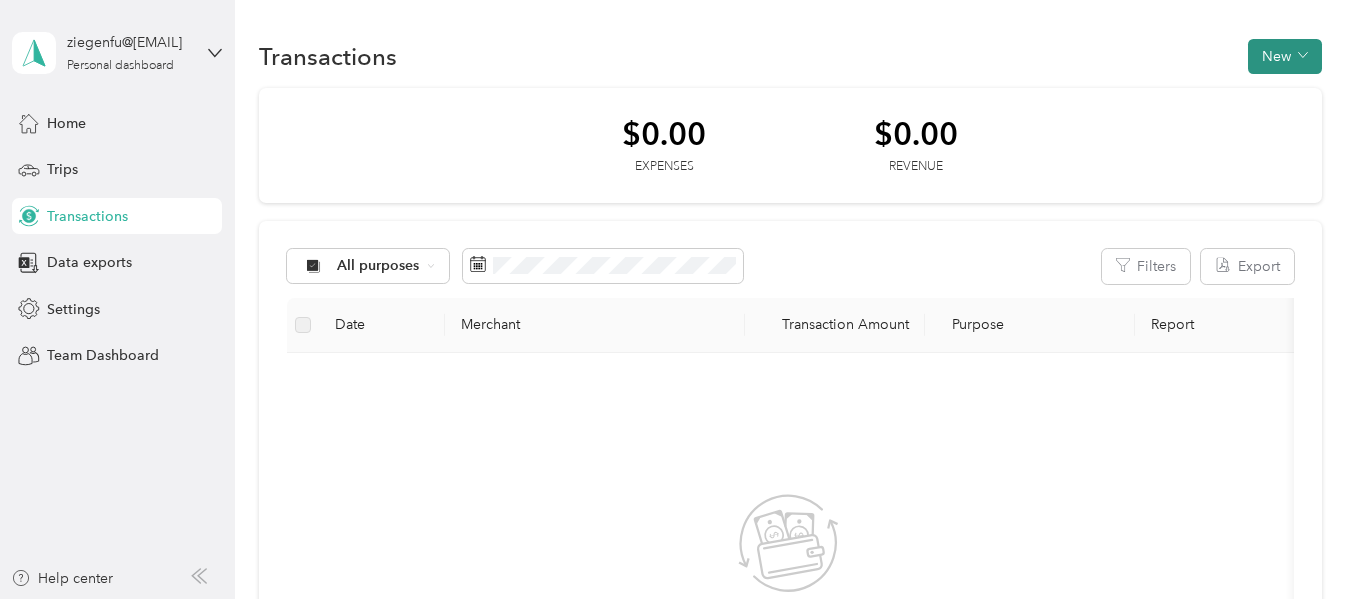 click on "New" at bounding box center (1285, 56) 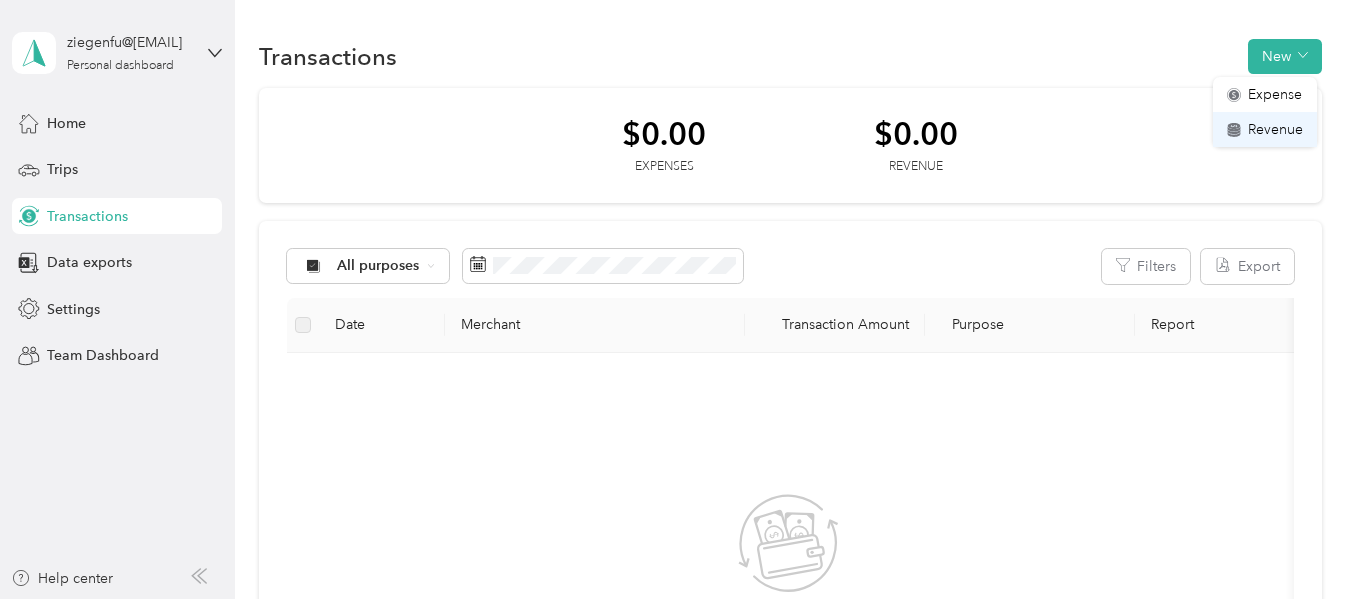 click on "Revenue" at bounding box center (1275, 129) 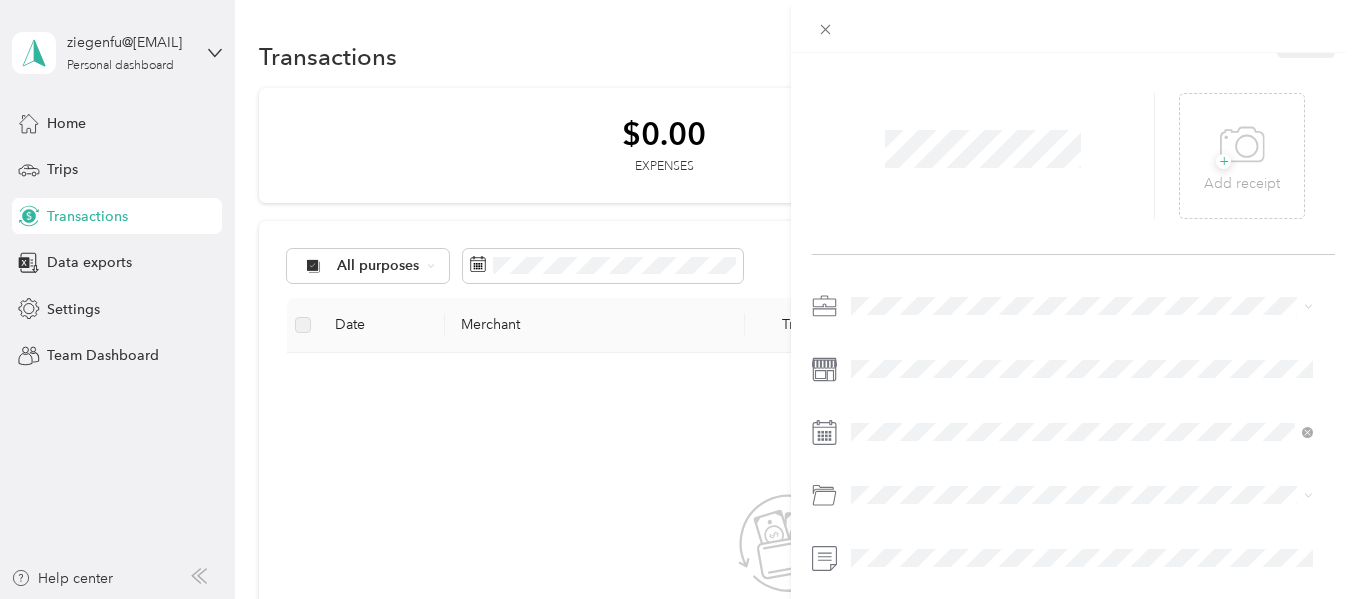 scroll, scrollTop: 0, scrollLeft: 0, axis: both 